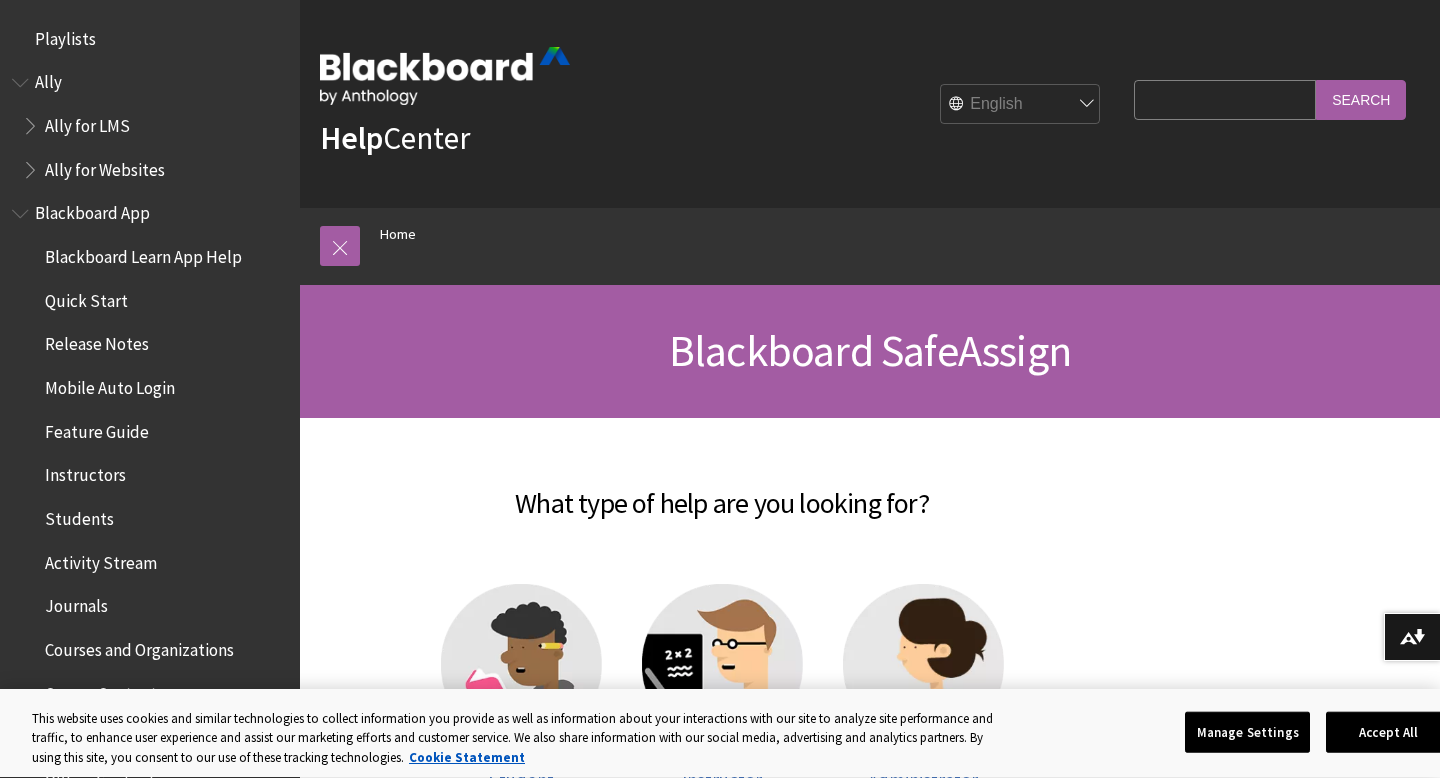 scroll, scrollTop: 0, scrollLeft: 0, axis: both 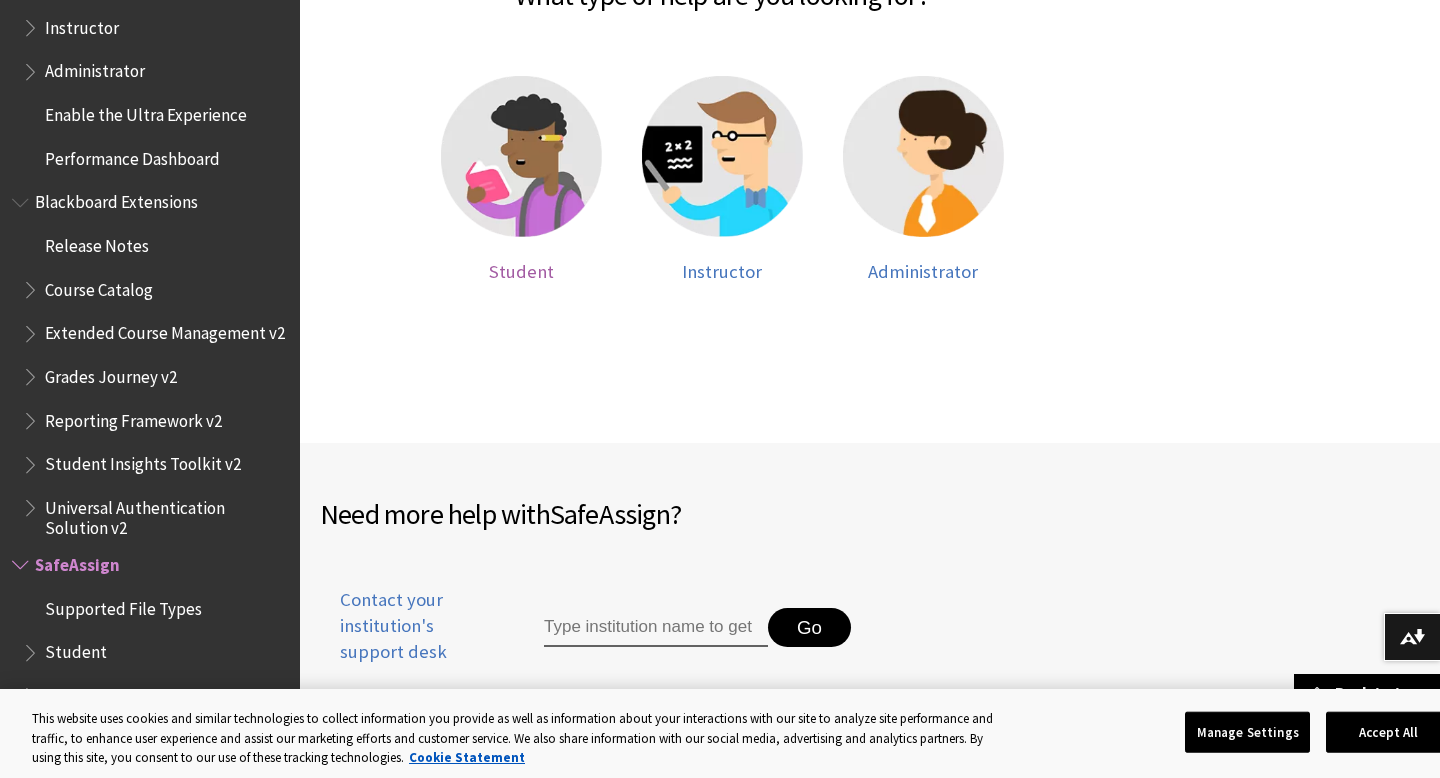 click at bounding box center (521, 156) 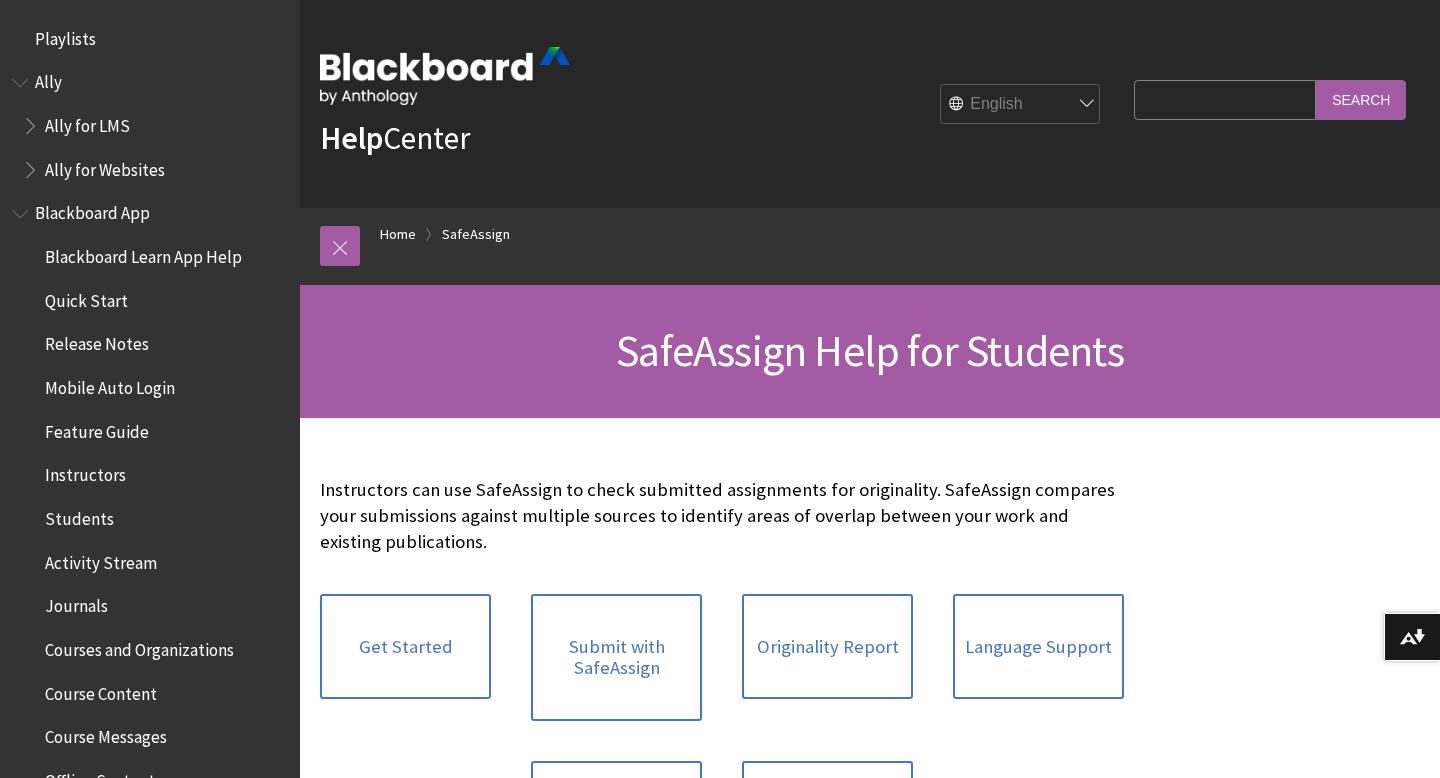 scroll, scrollTop: 0, scrollLeft: 0, axis: both 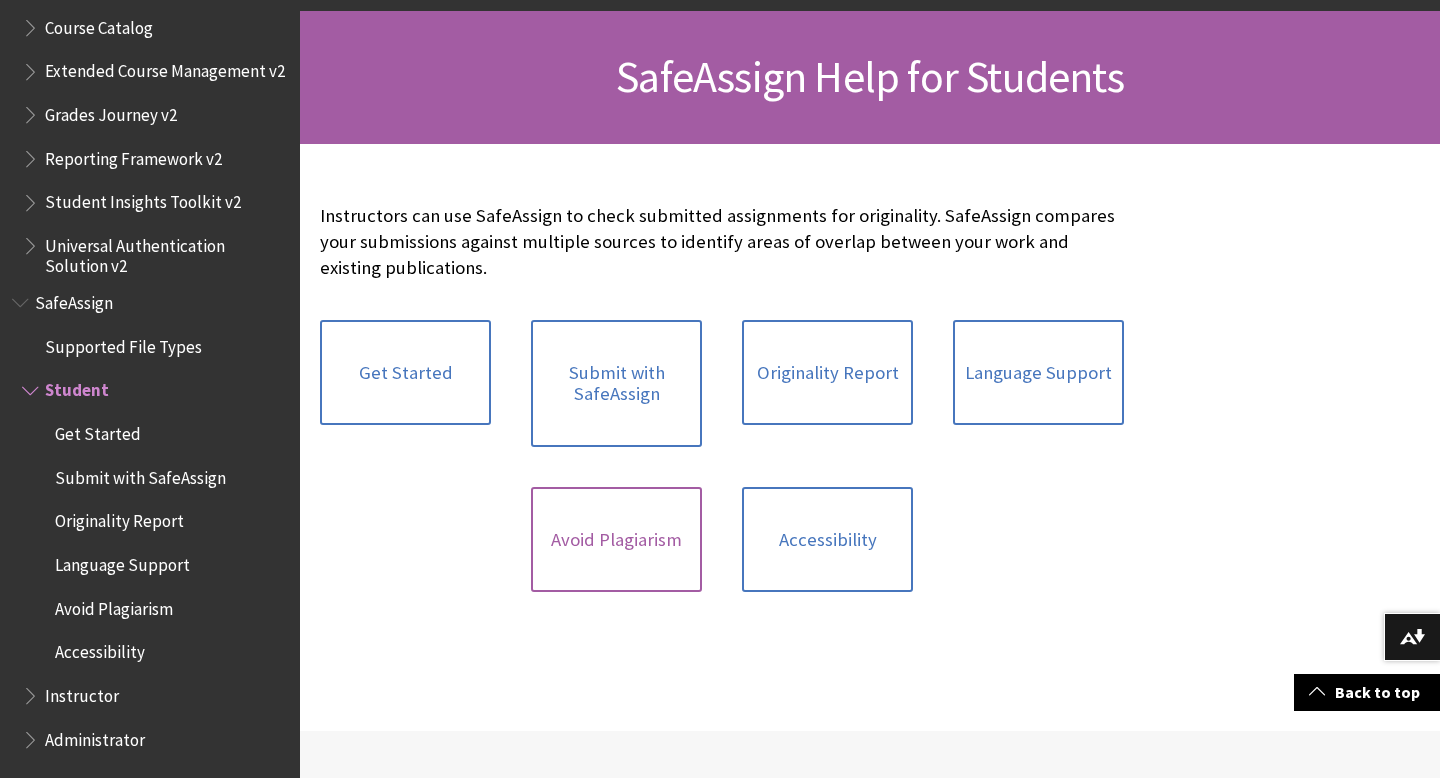 click on "Avoid Plagiarism" at bounding box center [616, 540] 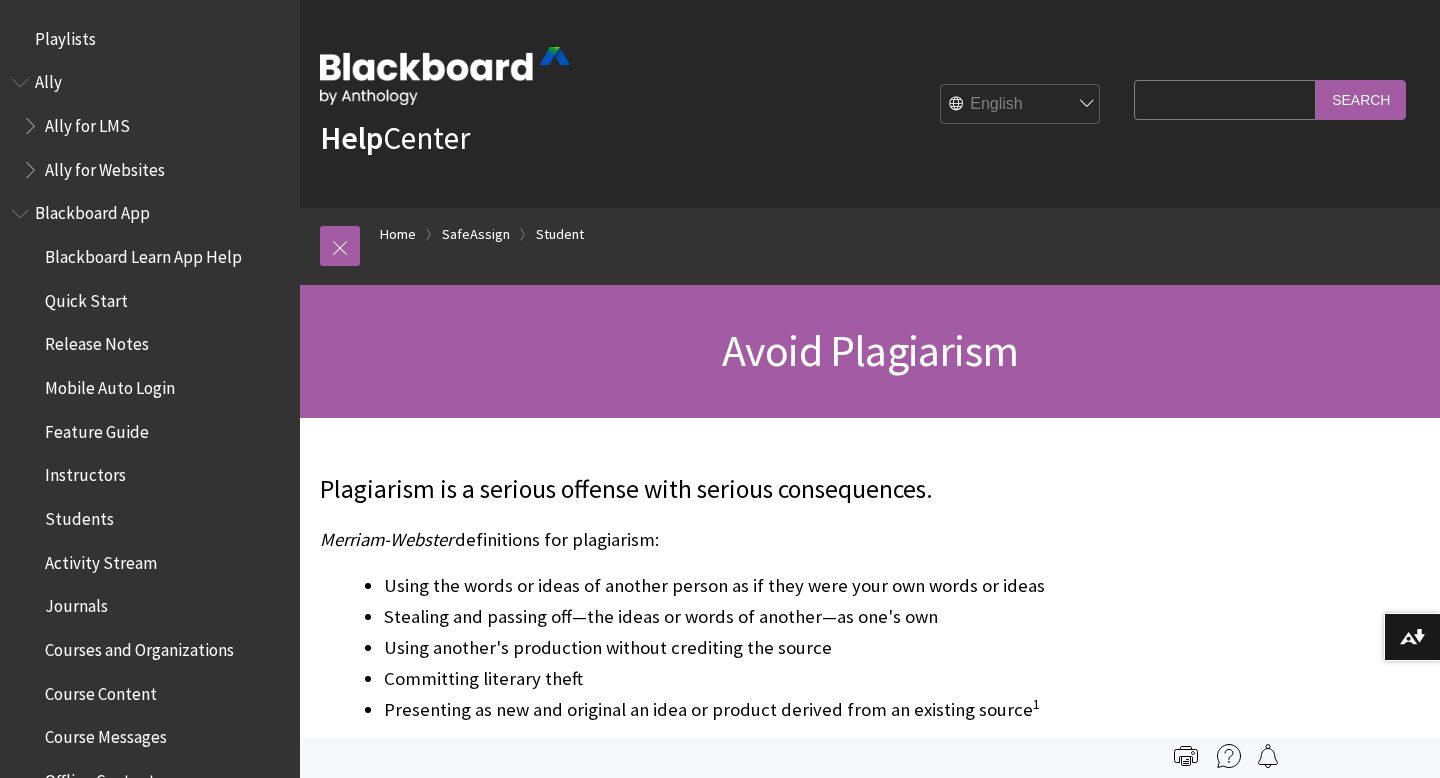 scroll, scrollTop: 0, scrollLeft: 0, axis: both 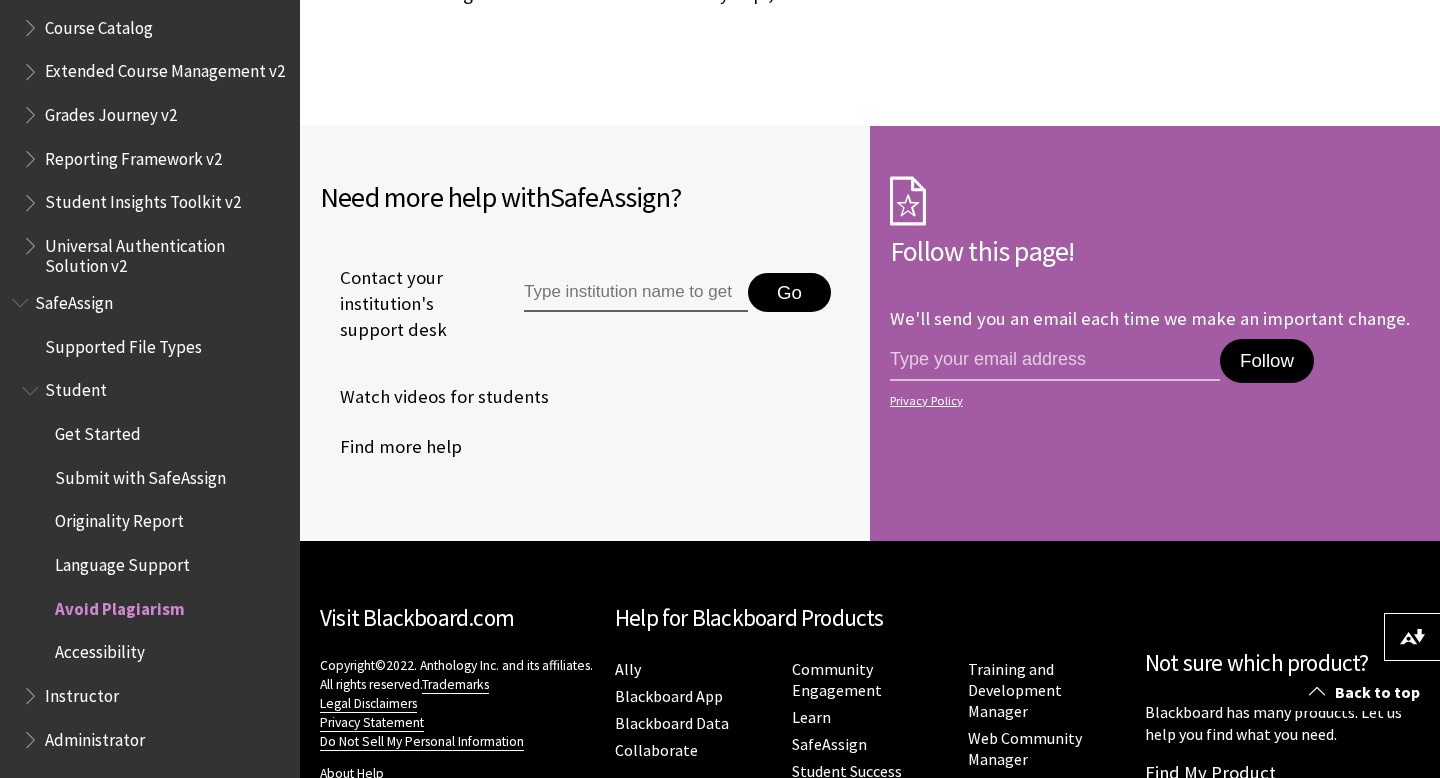 click at bounding box center (636, 293) 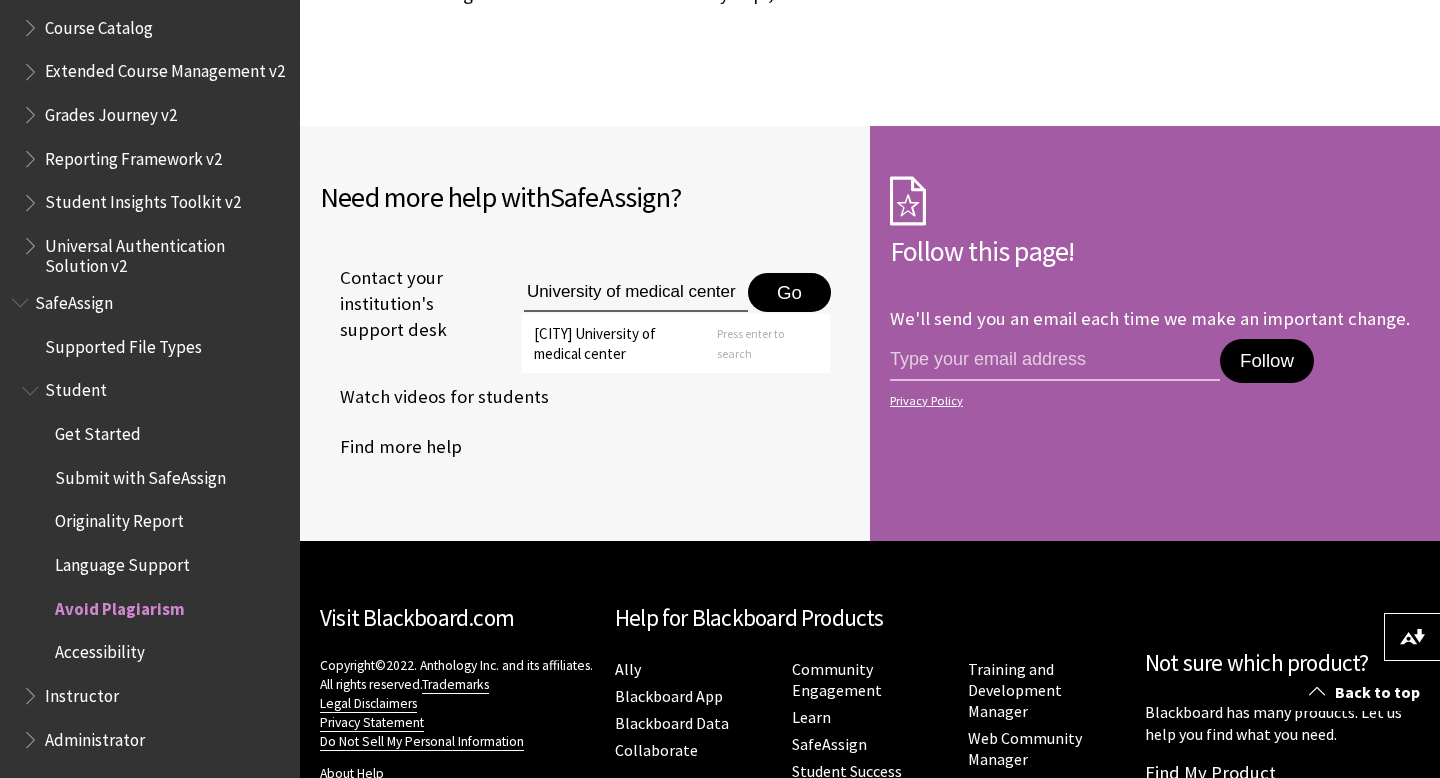 scroll, scrollTop: 0, scrollLeft: 90, axis: horizontal 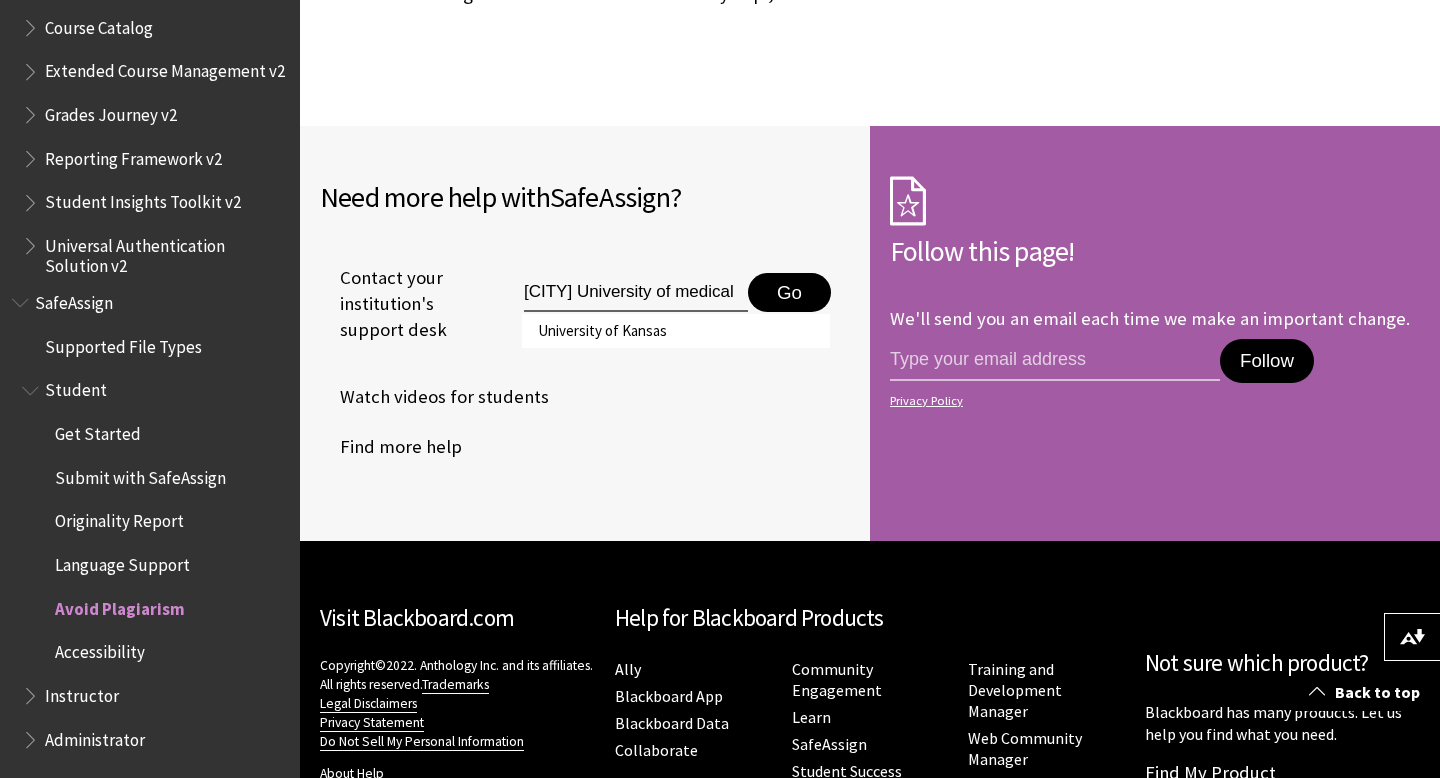 click on "kansas University of medical center" at bounding box center (636, 293) 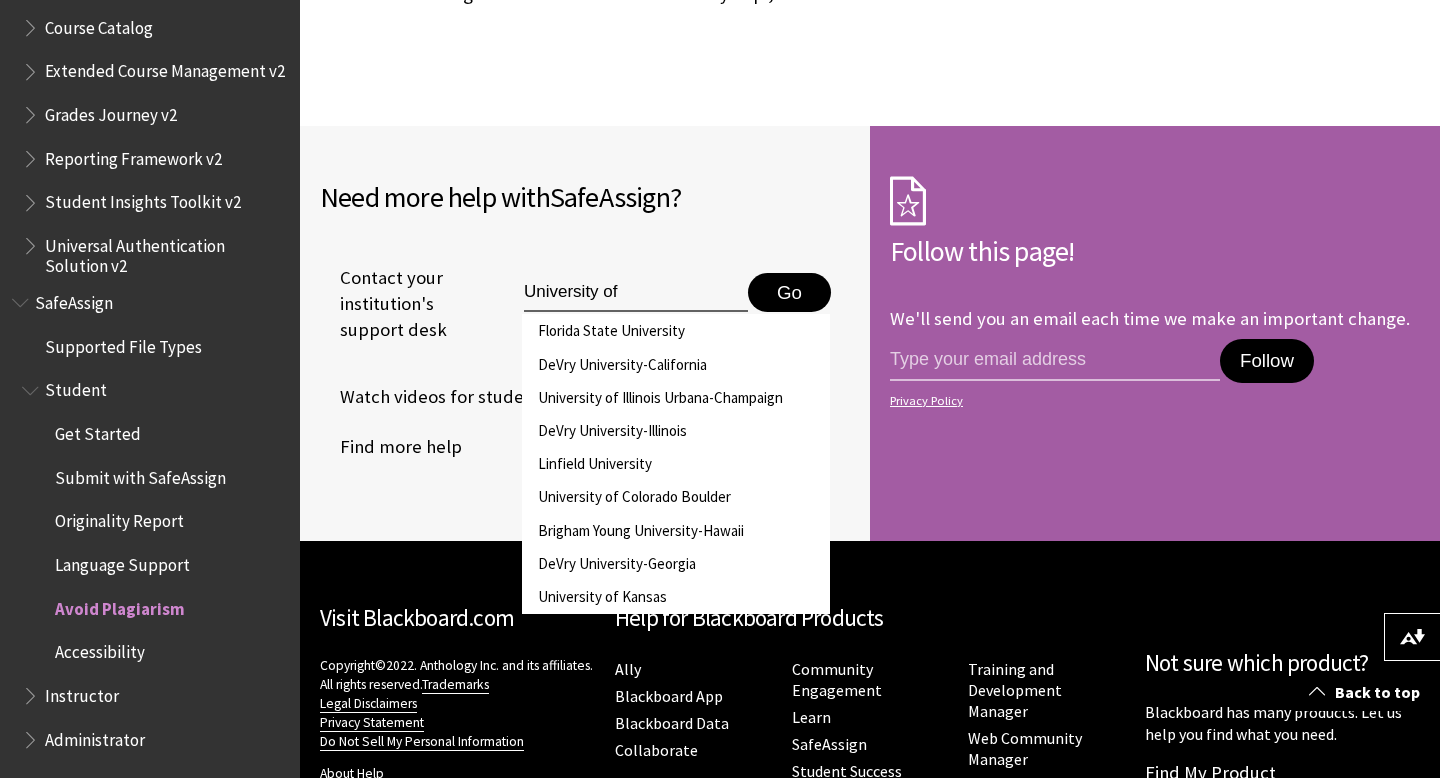 click on "University of" at bounding box center [636, 293] 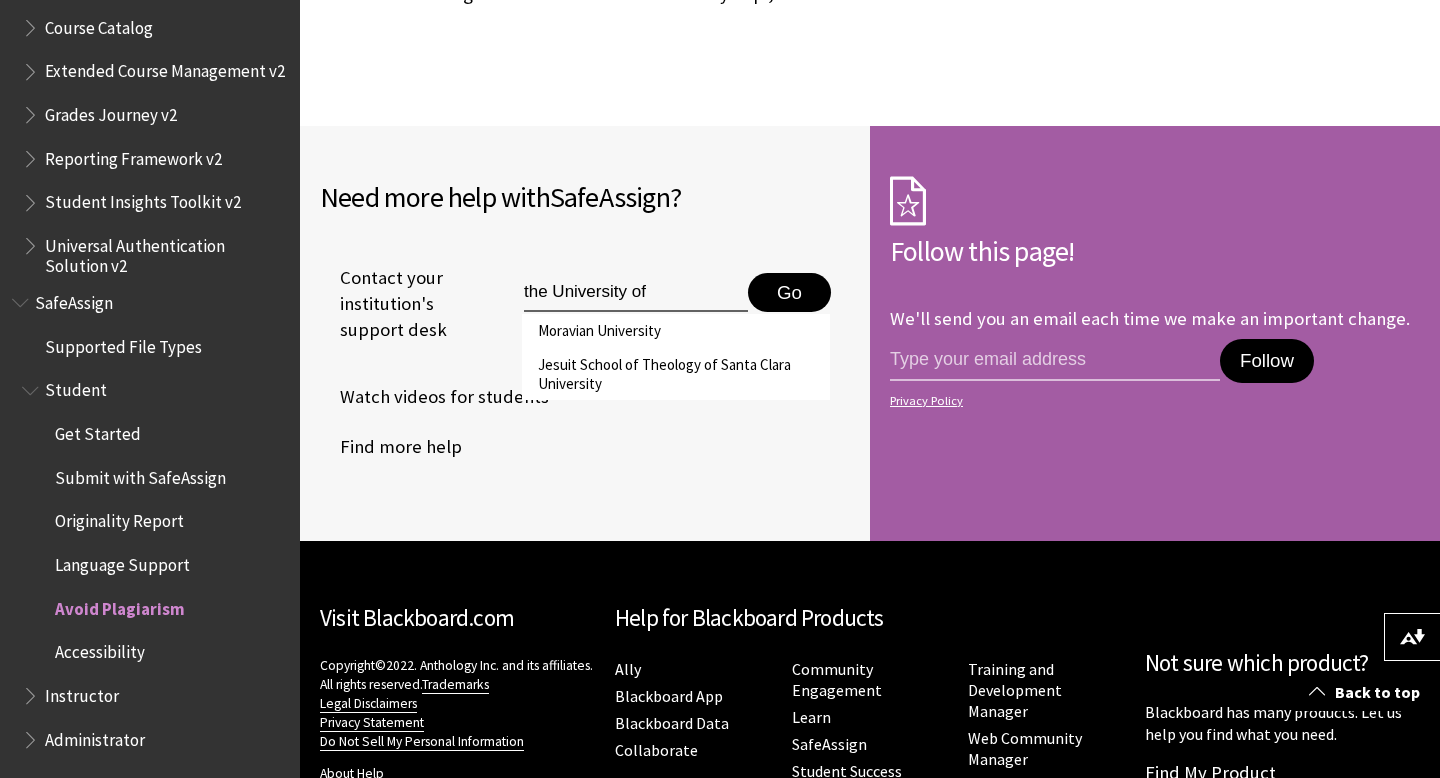 click on "the University of" at bounding box center [636, 293] 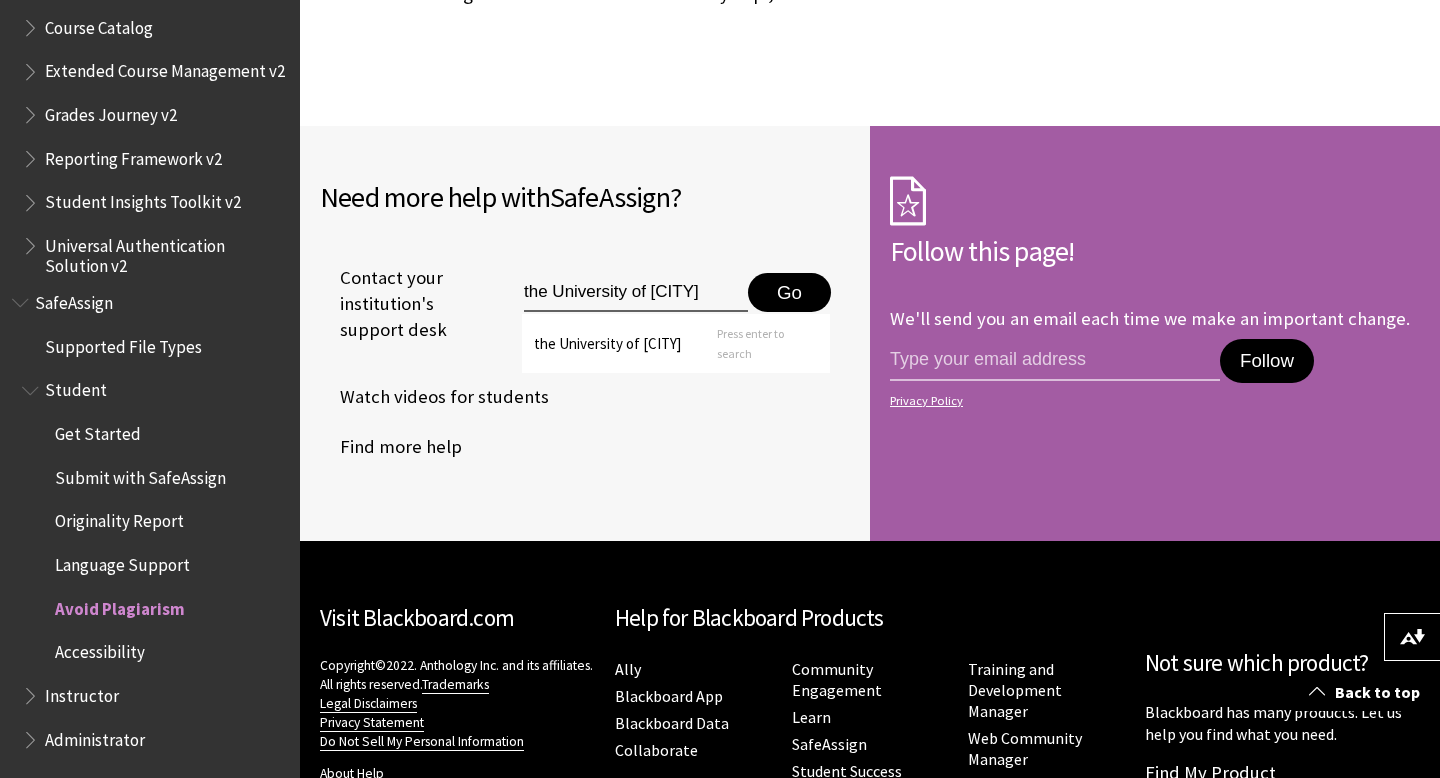 scroll, scrollTop: 0, scrollLeft: 3, axis: horizontal 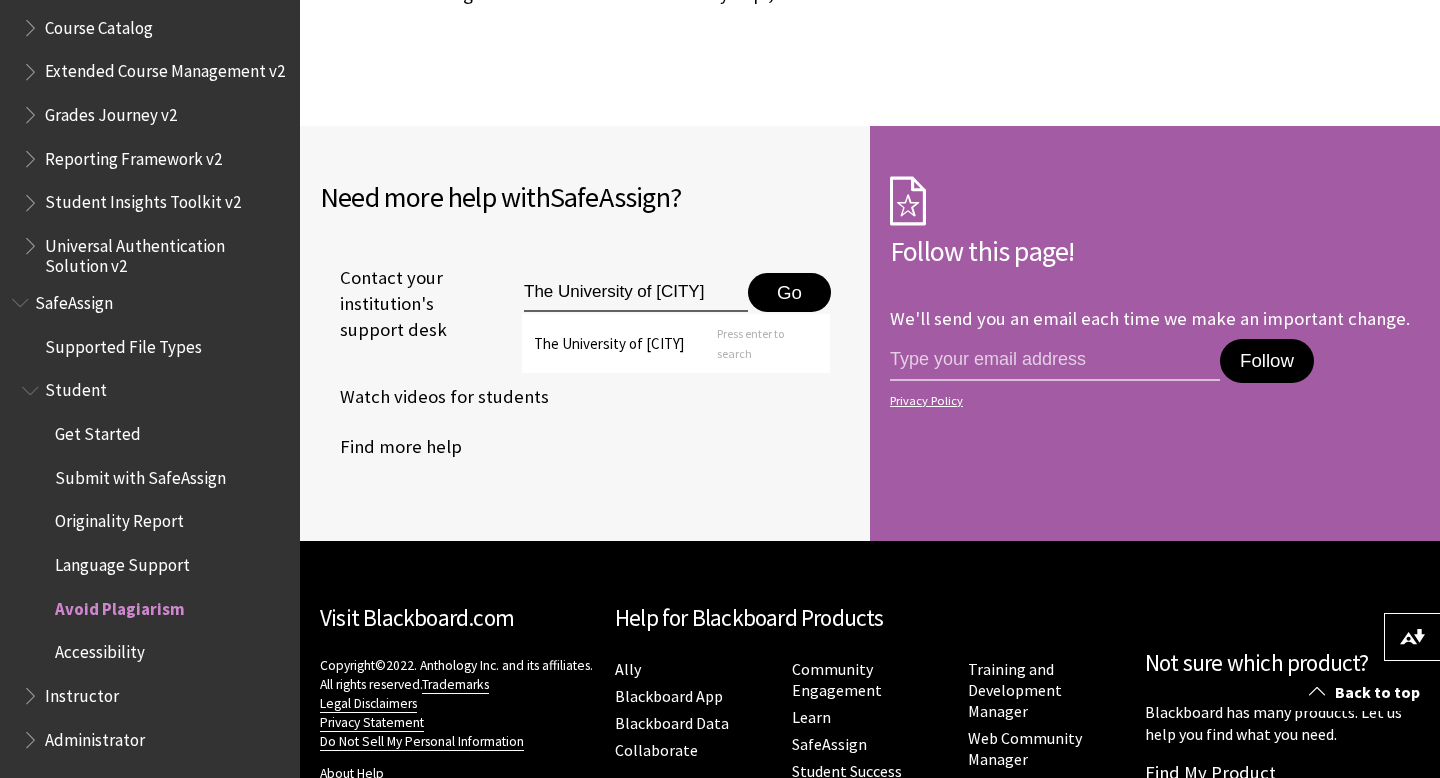 type on "The University of Kansas" 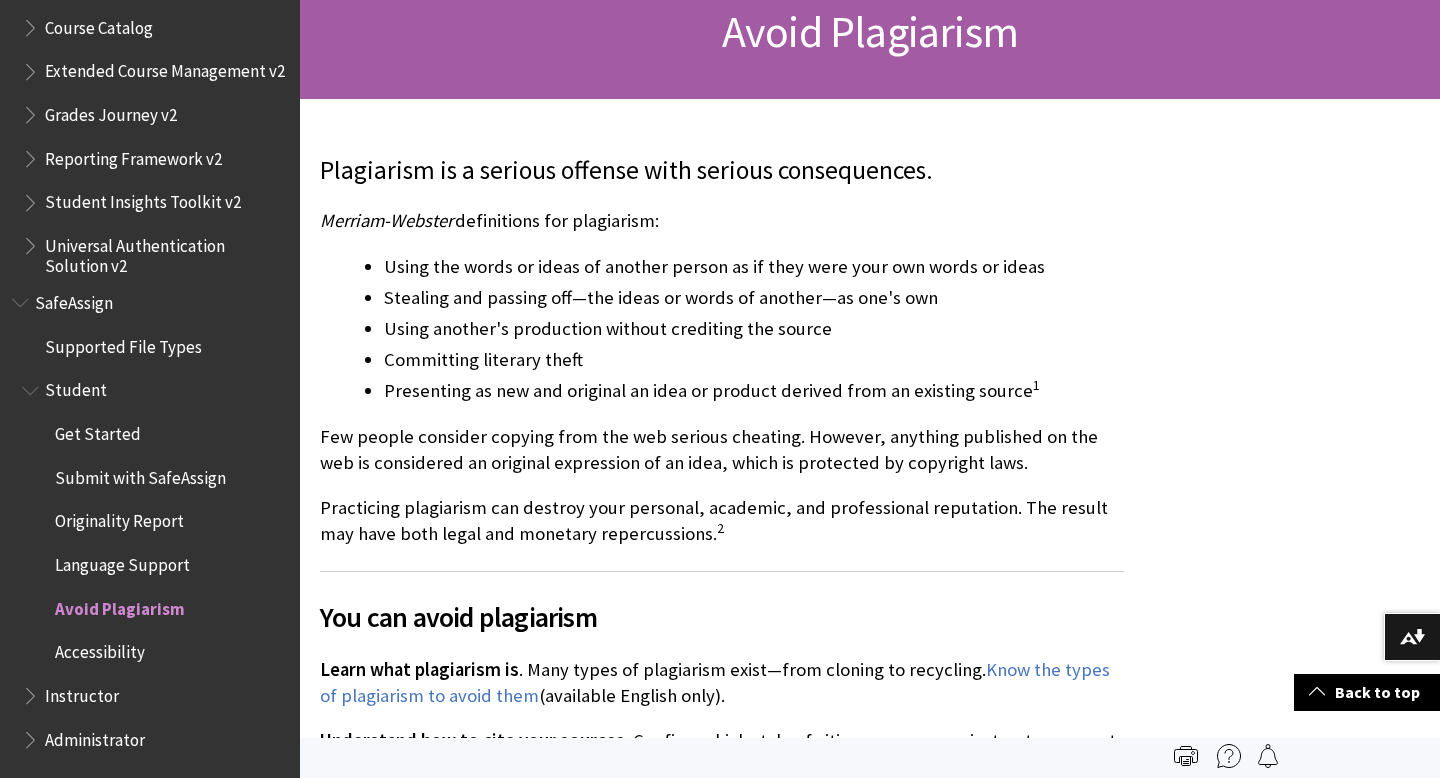 scroll, scrollTop: 0, scrollLeft: 0, axis: both 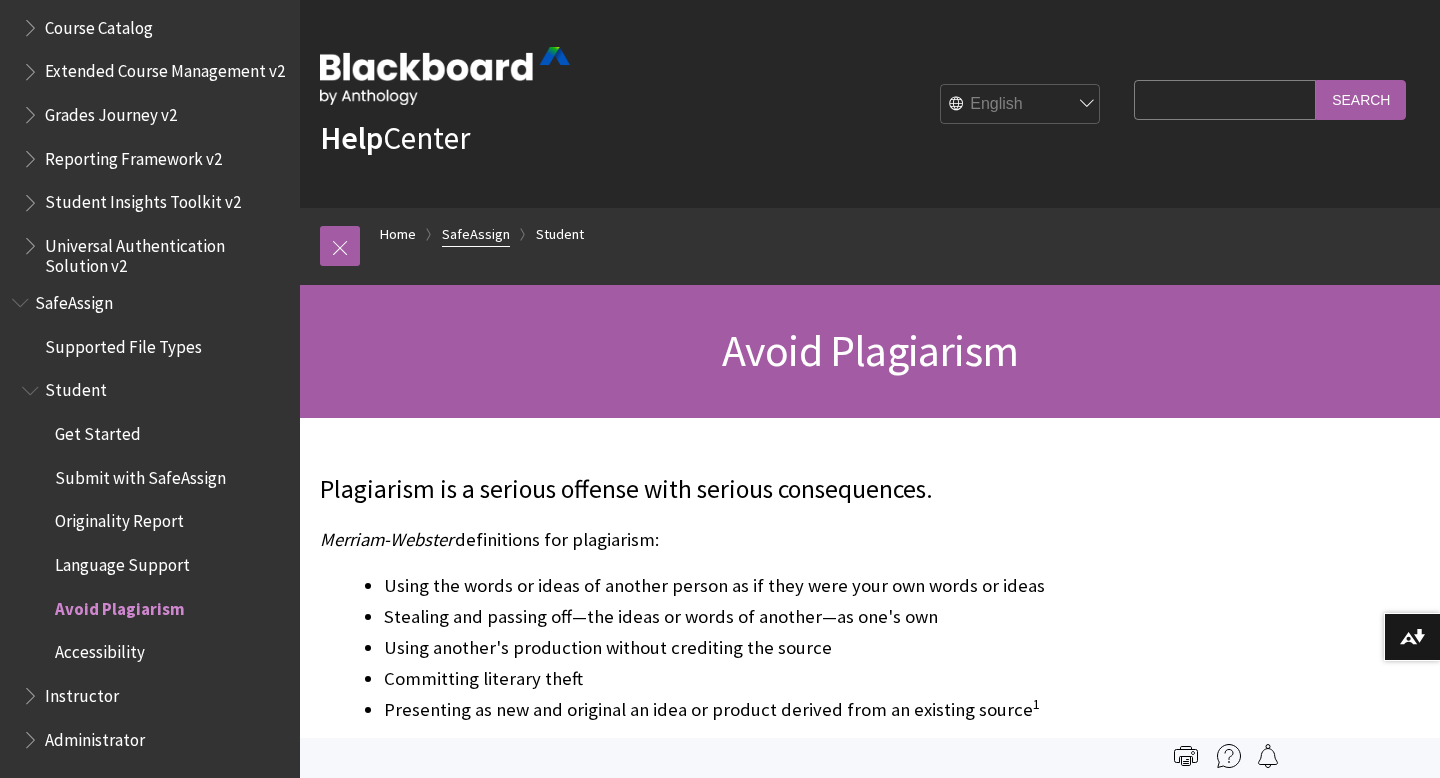 click on "SafeAssign" at bounding box center [476, 234] 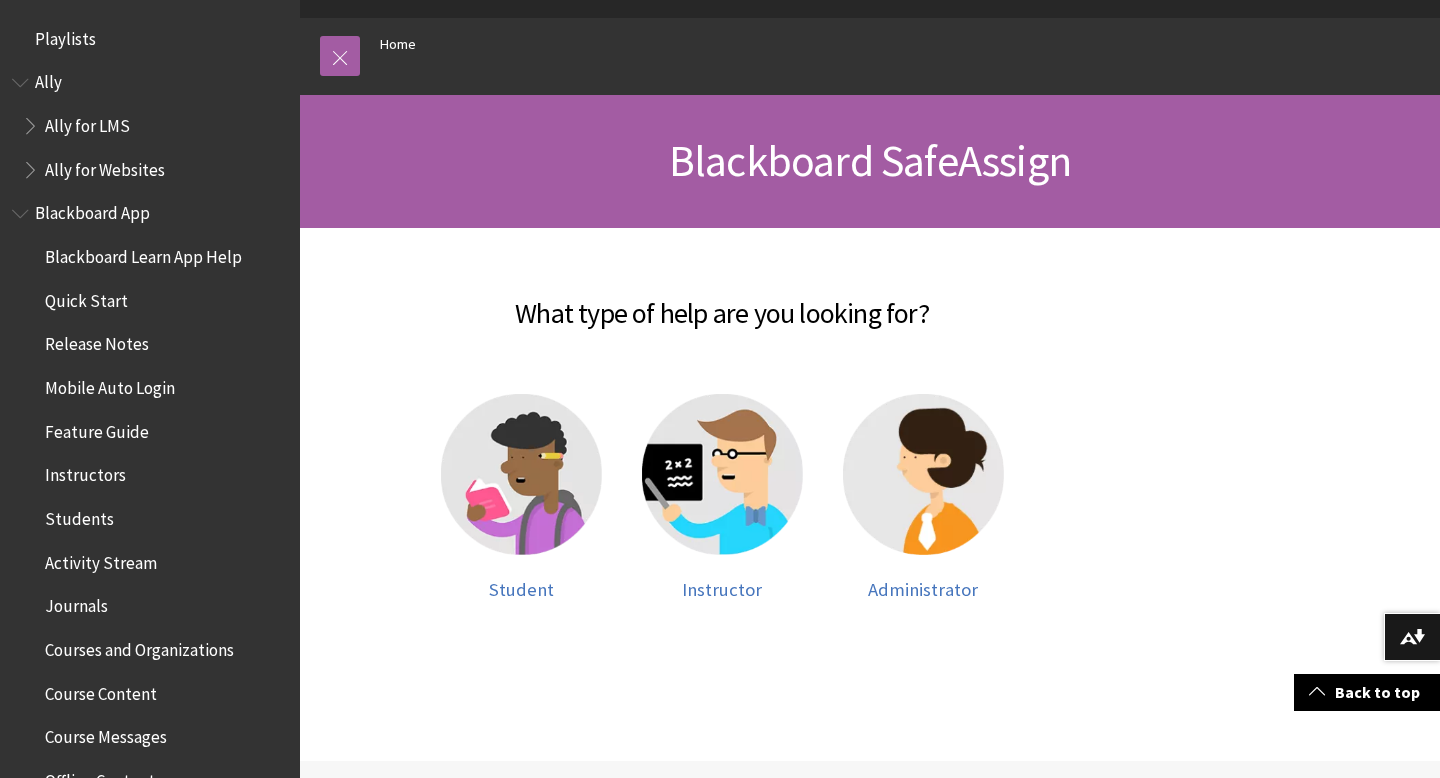 scroll, scrollTop: 249, scrollLeft: 0, axis: vertical 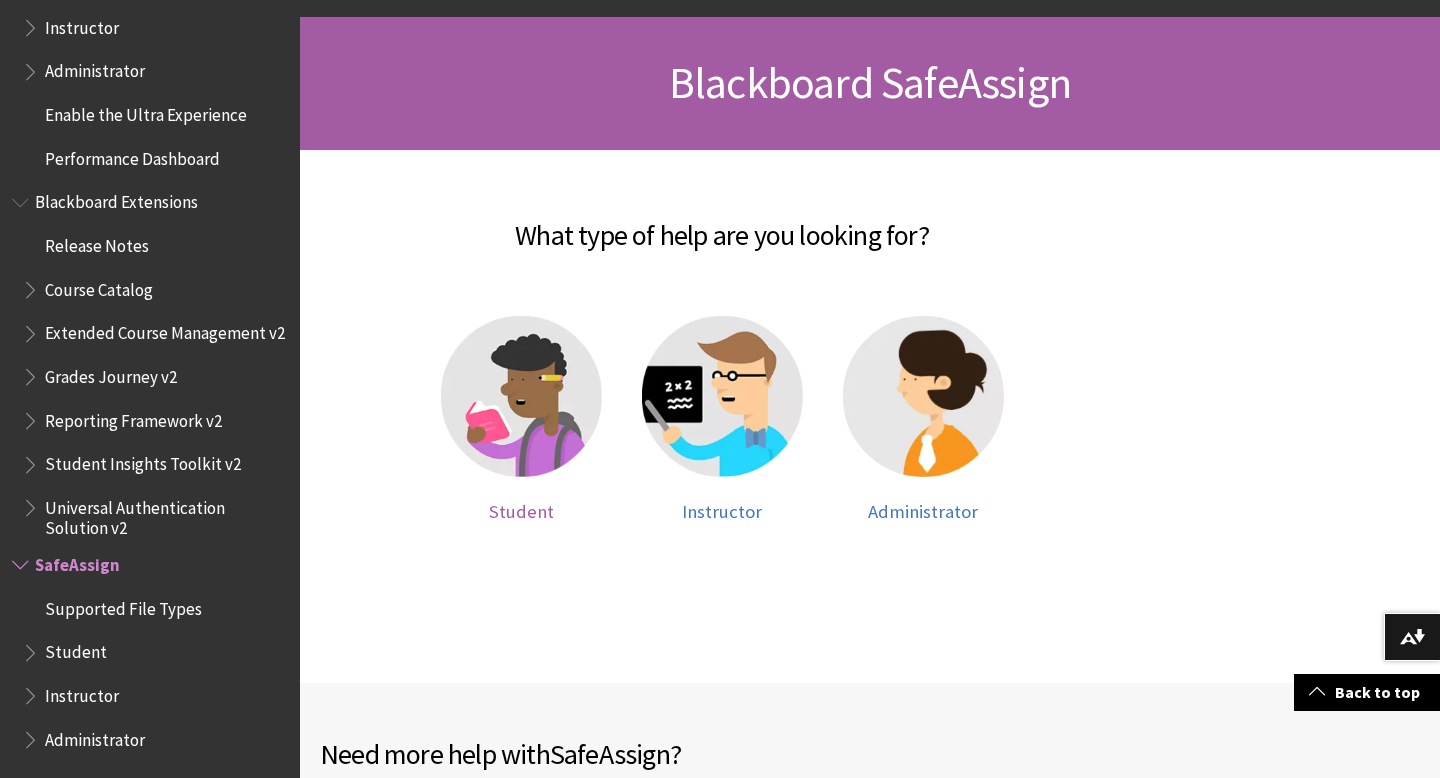 click at bounding box center (521, 396) 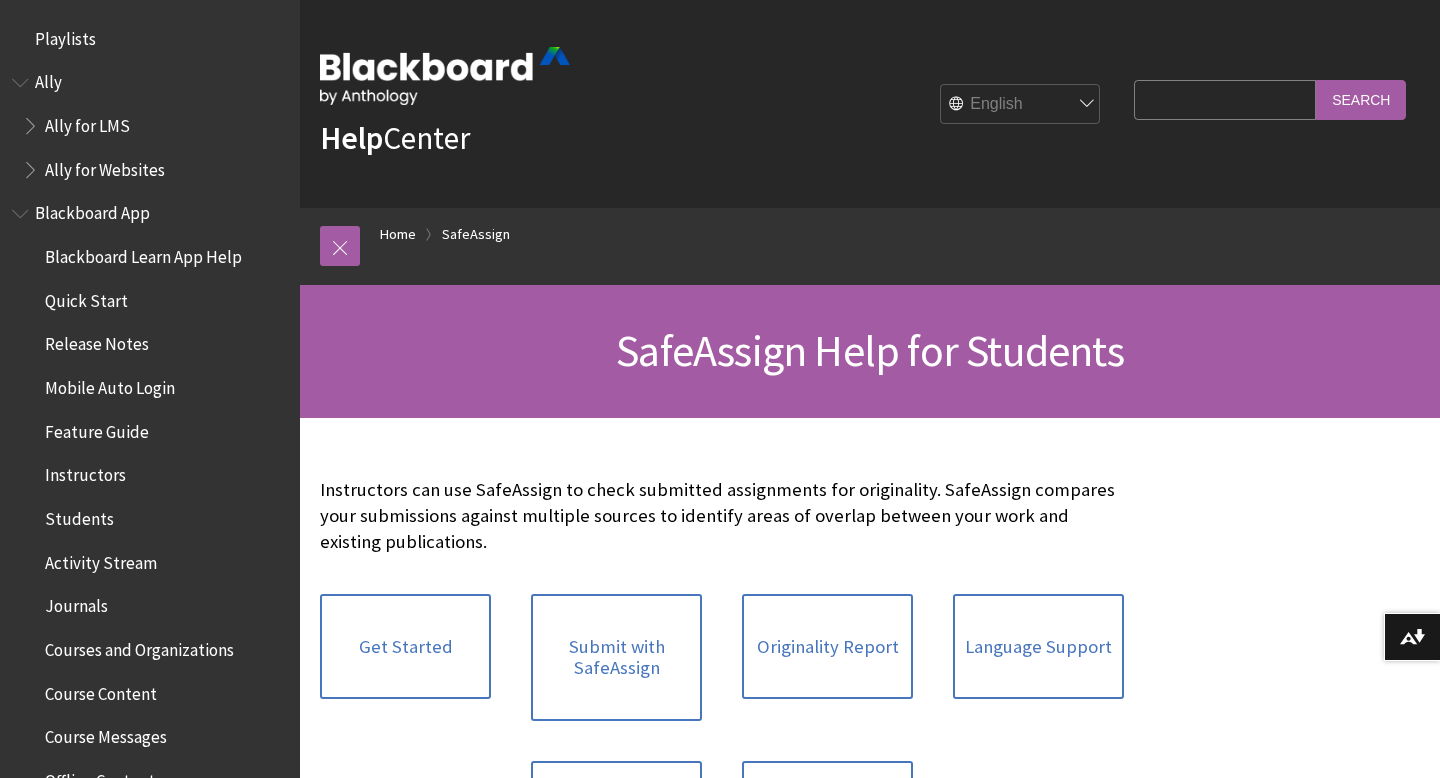 scroll, scrollTop: 0, scrollLeft: 0, axis: both 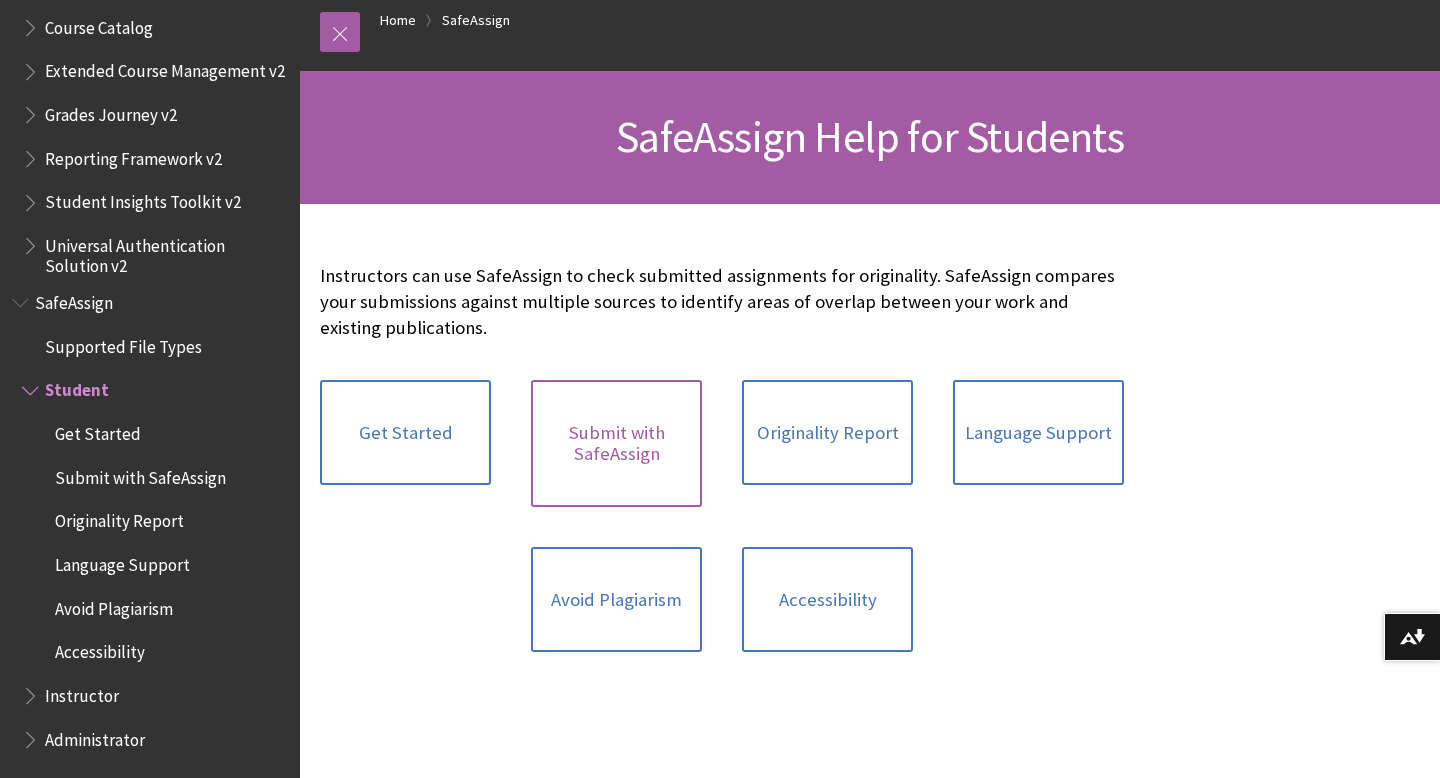 click on "Submit with SafeAssign" at bounding box center (616, 443) 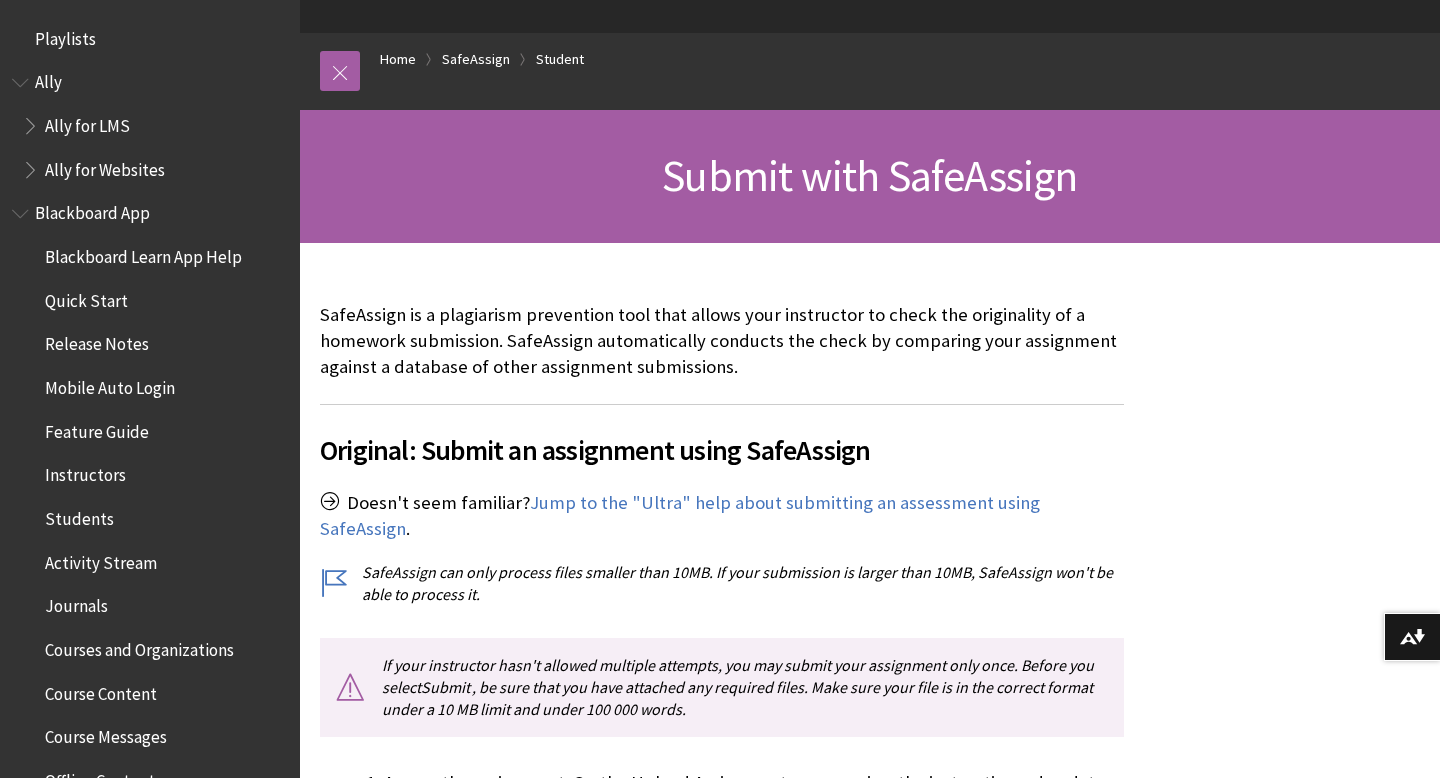 scroll, scrollTop: 0, scrollLeft: 0, axis: both 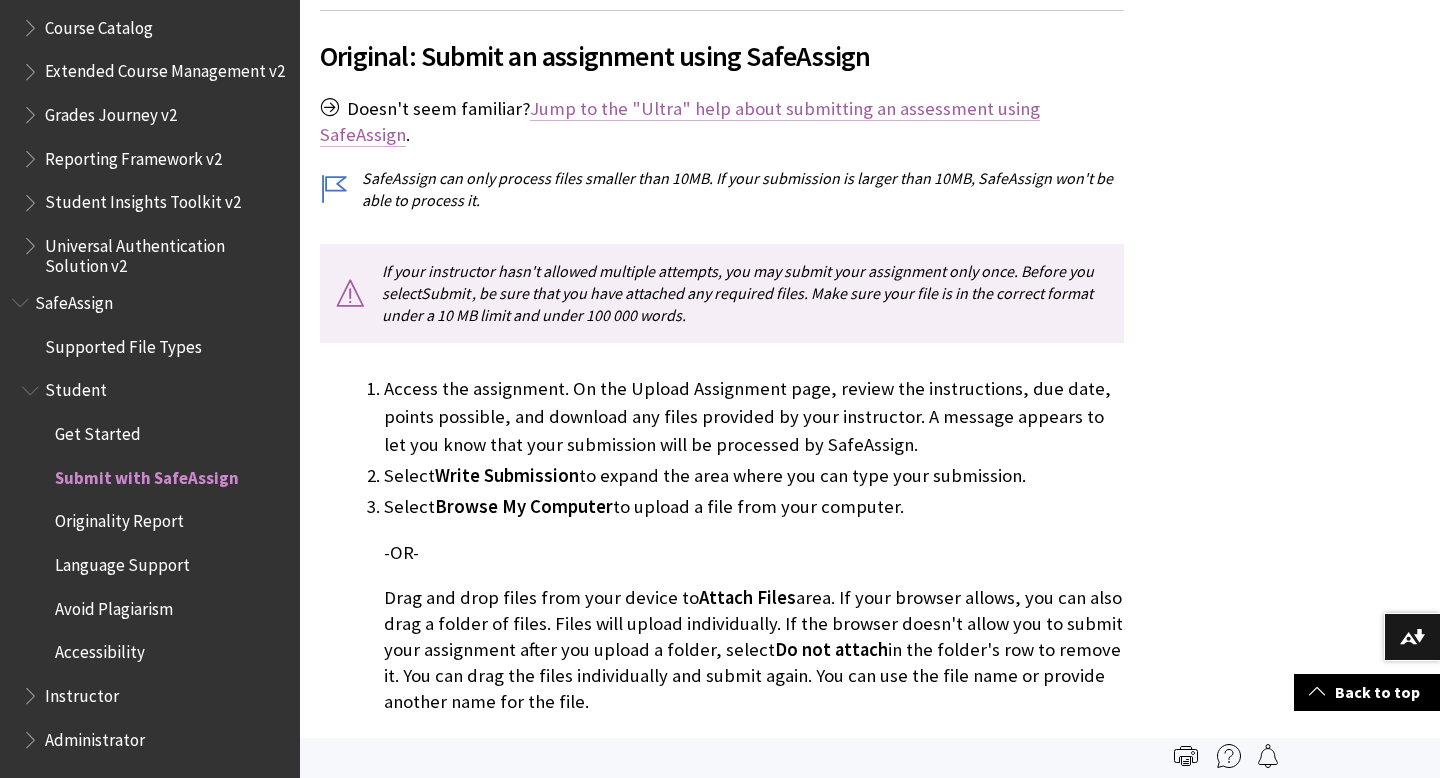 click on "Jump to the "Ultra" help about submitting an assessment using SafeAssign" at bounding box center (680, 122) 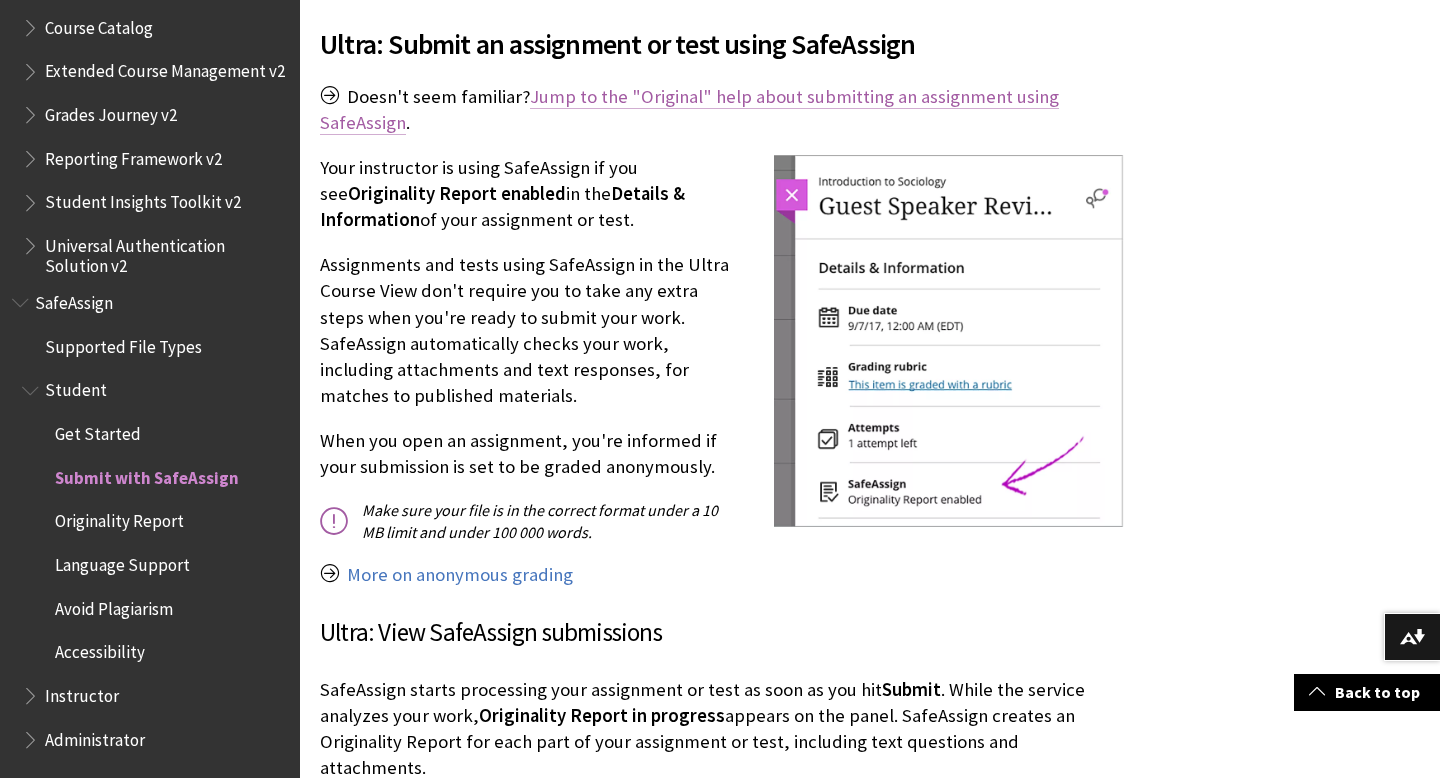 click on "Jump to the "Original" help about submitting an assignment using SafeAssign" at bounding box center (689, 110) 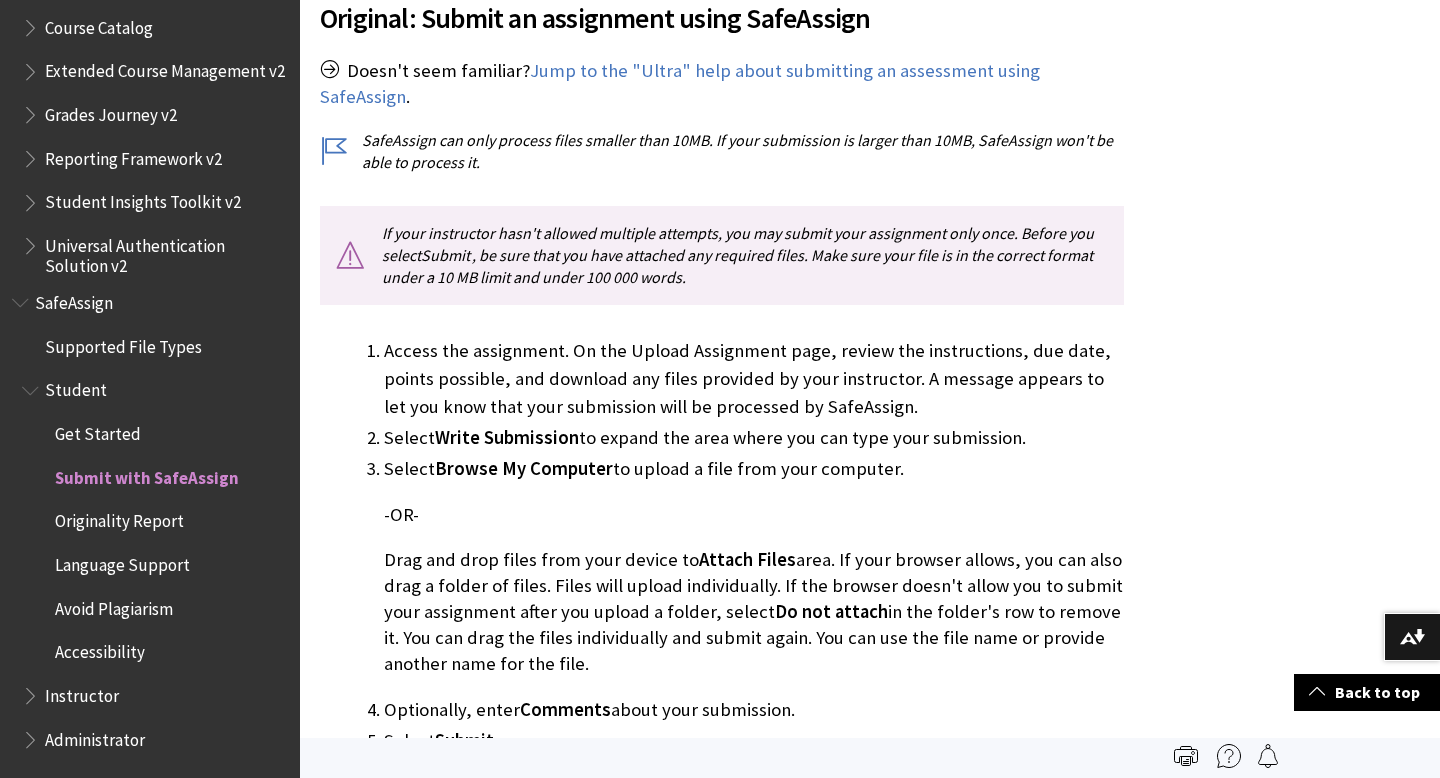 click on "Jump to the "Ultra" help about submitting an assessment using SafeAssign" at bounding box center [680, 84] 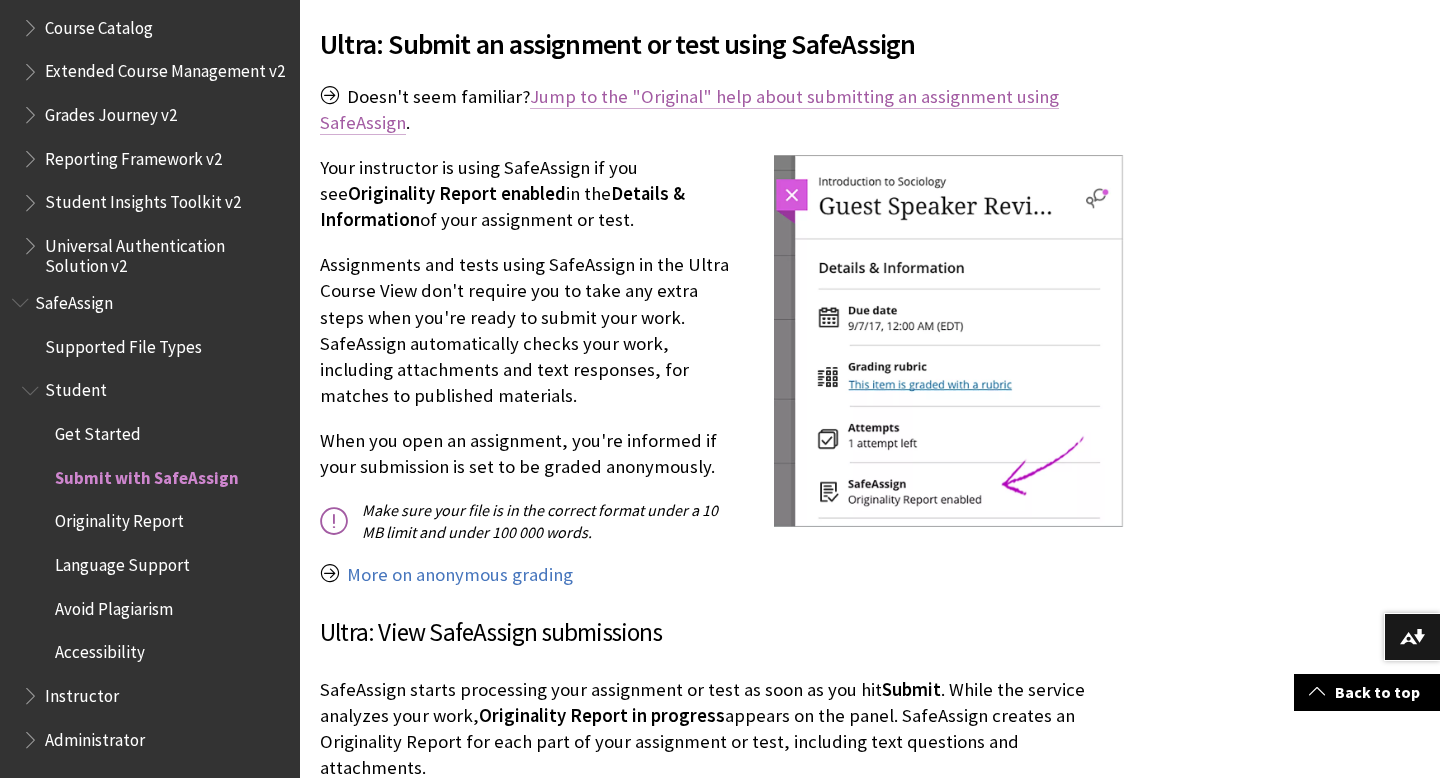 click on "Jump to the "Original" help about submitting an assignment using SafeAssign" at bounding box center [689, 110] 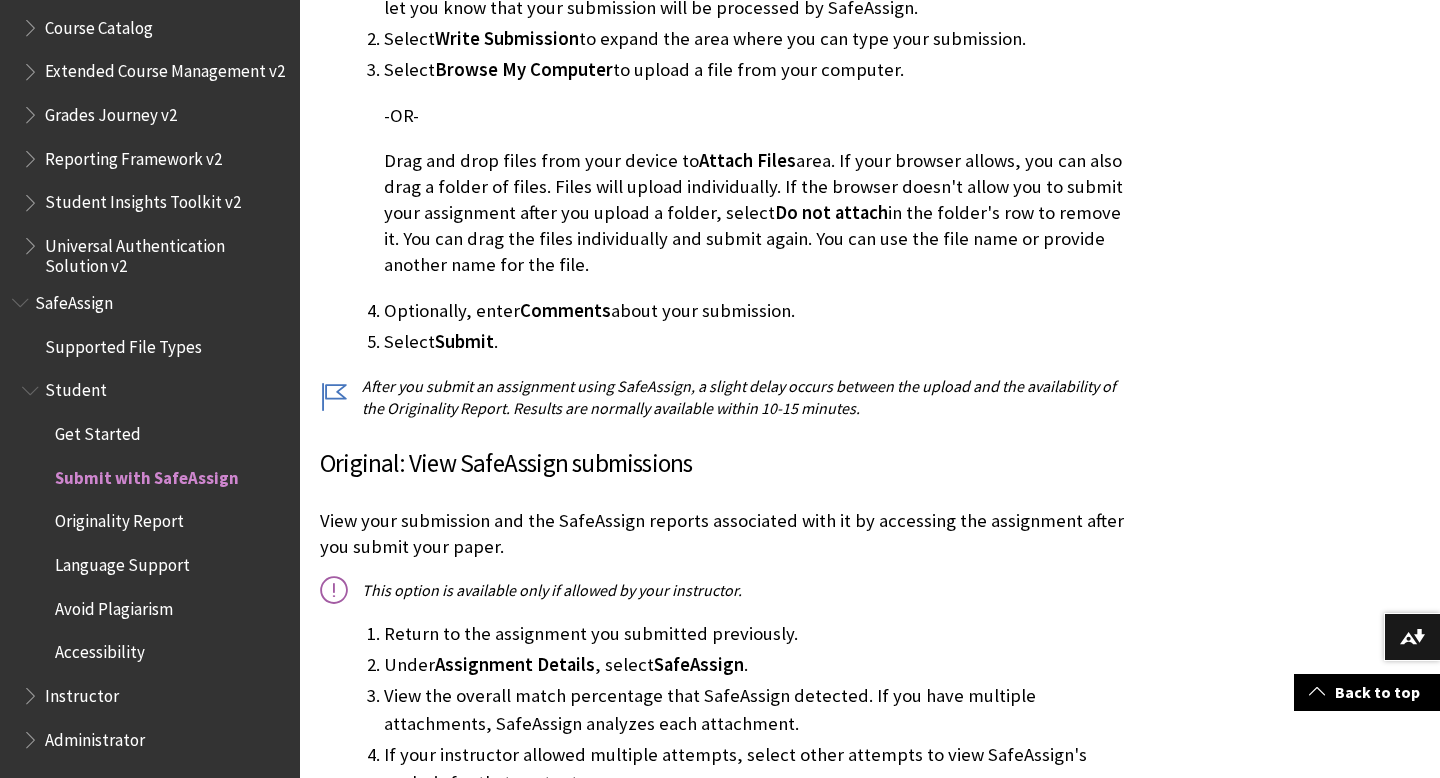 scroll, scrollTop: 1011, scrollLeft: 0, axis: vertical 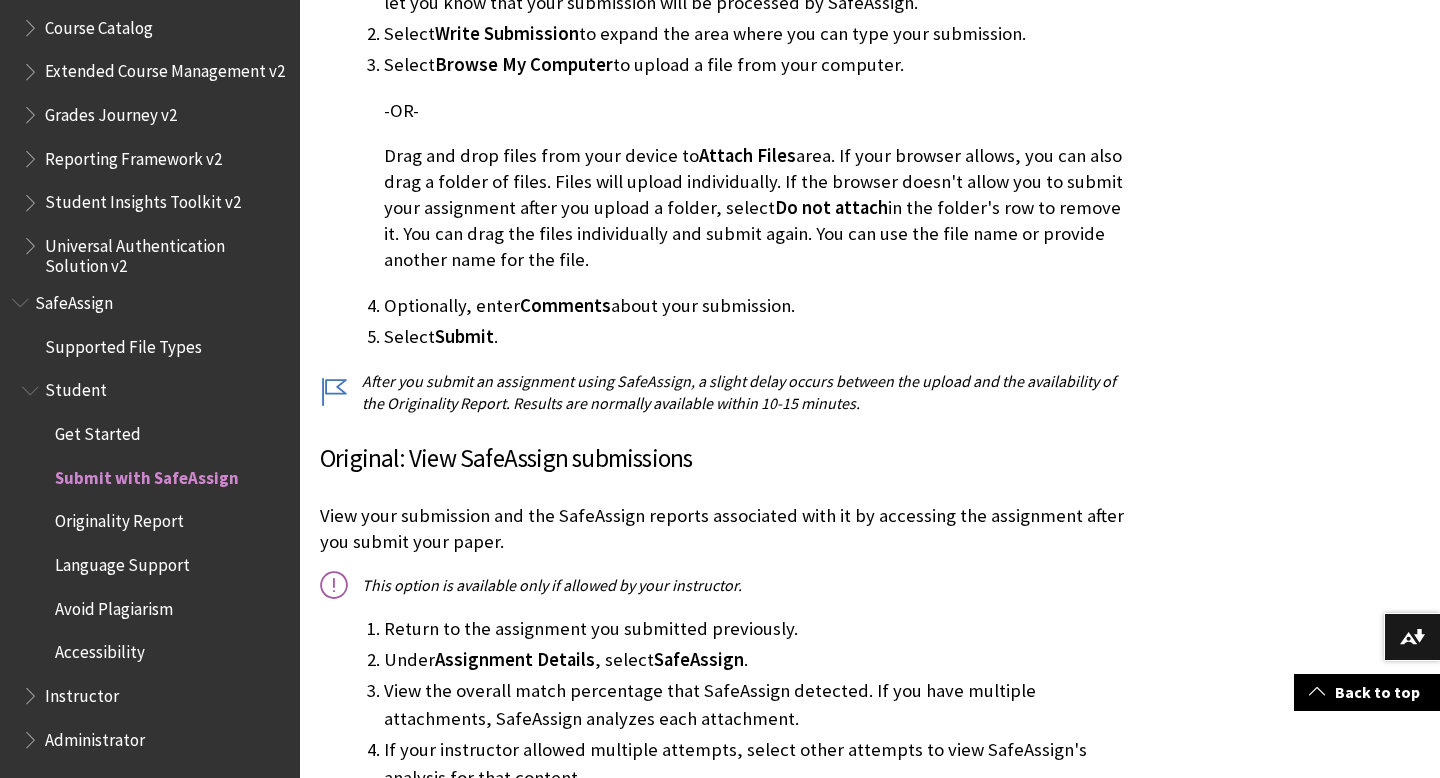 click on "Originality Report" at bounding box center (119, 518) 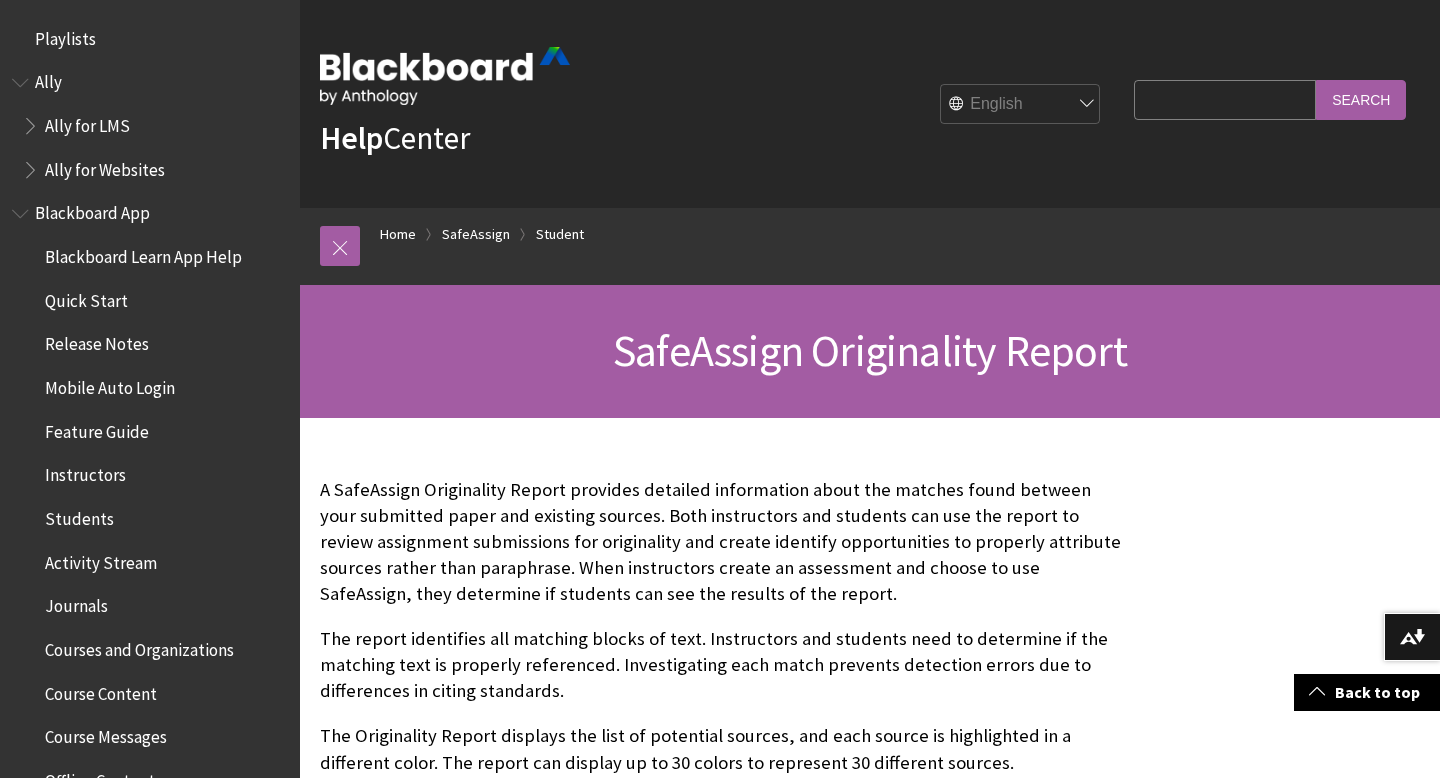 scroll, scrollTop: 492, scrollLeft: 0, axis: vertical 